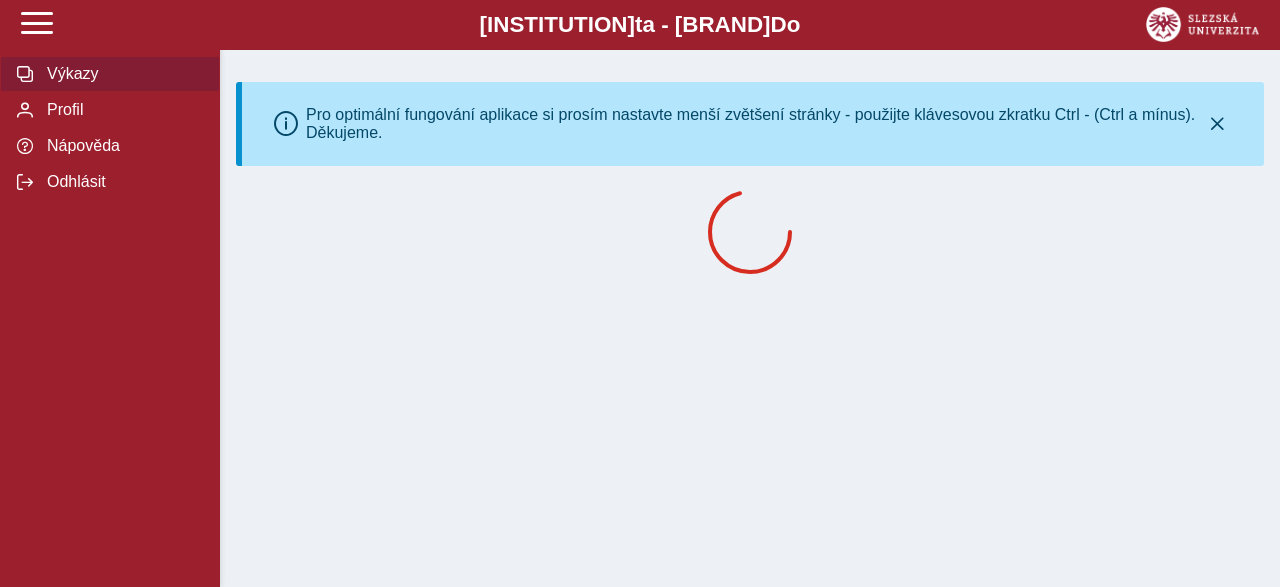 scroll, scrollTop: 0, scrollLeft: 0, axis: both 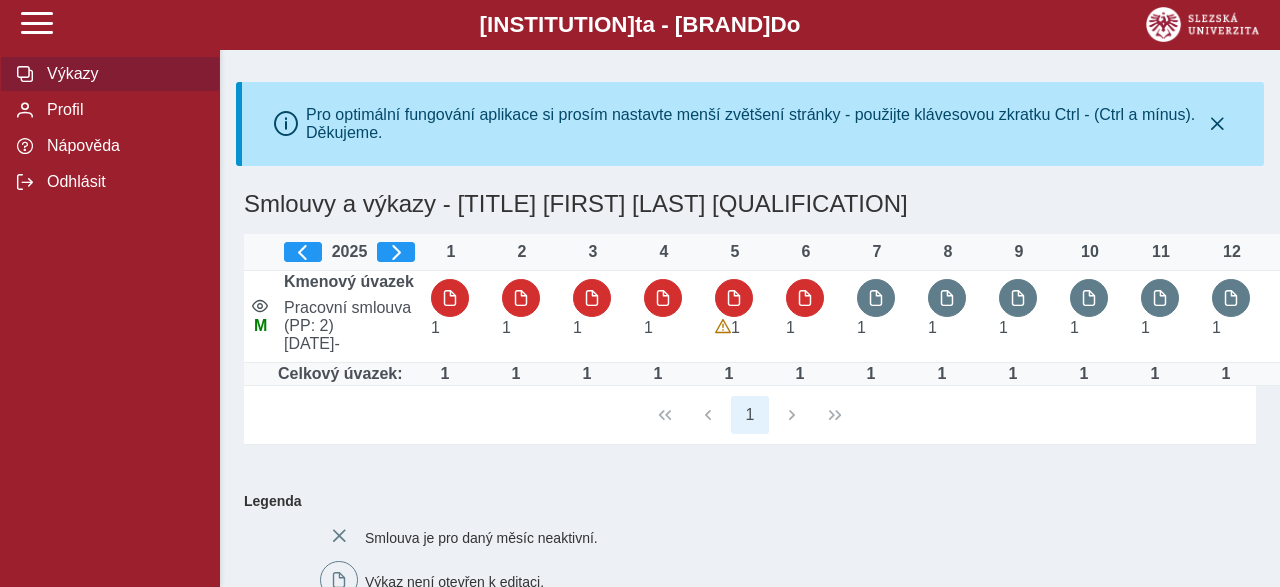 click on "Výkazy" at bounding box center [122, 74] 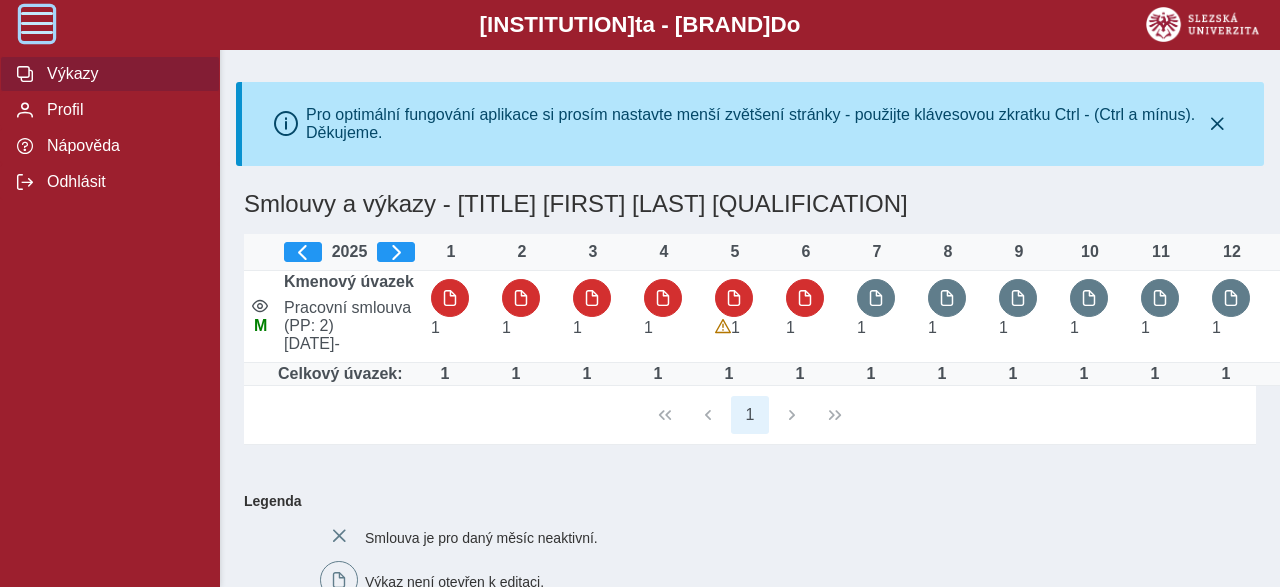 click at bounding box center [37, 23] 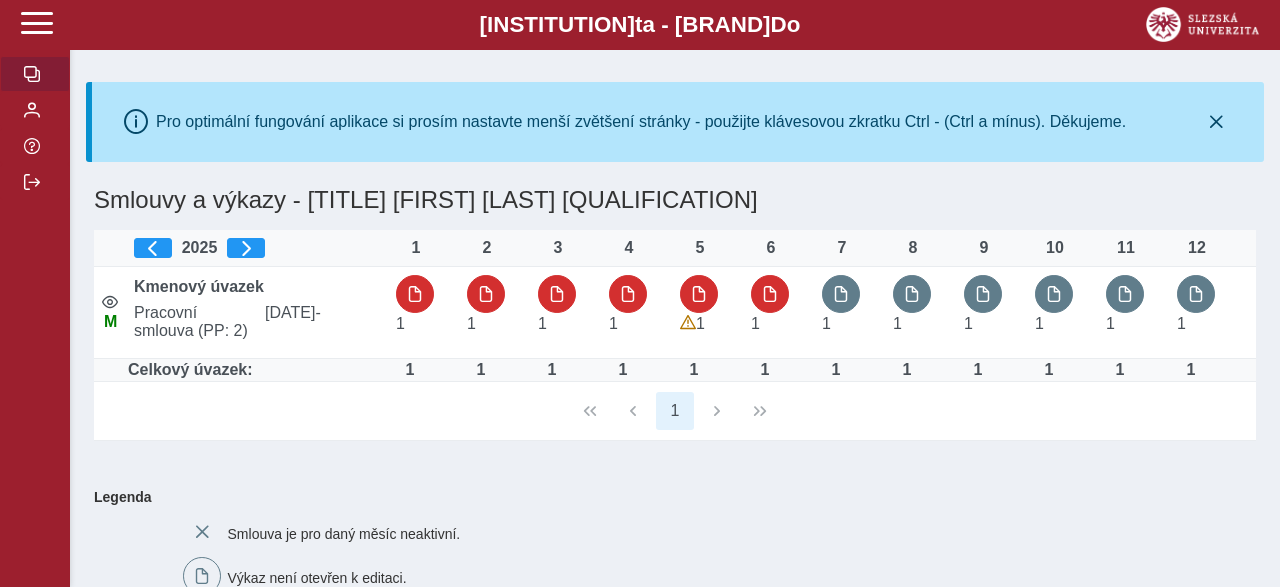 click at bounding box center [32, 74] 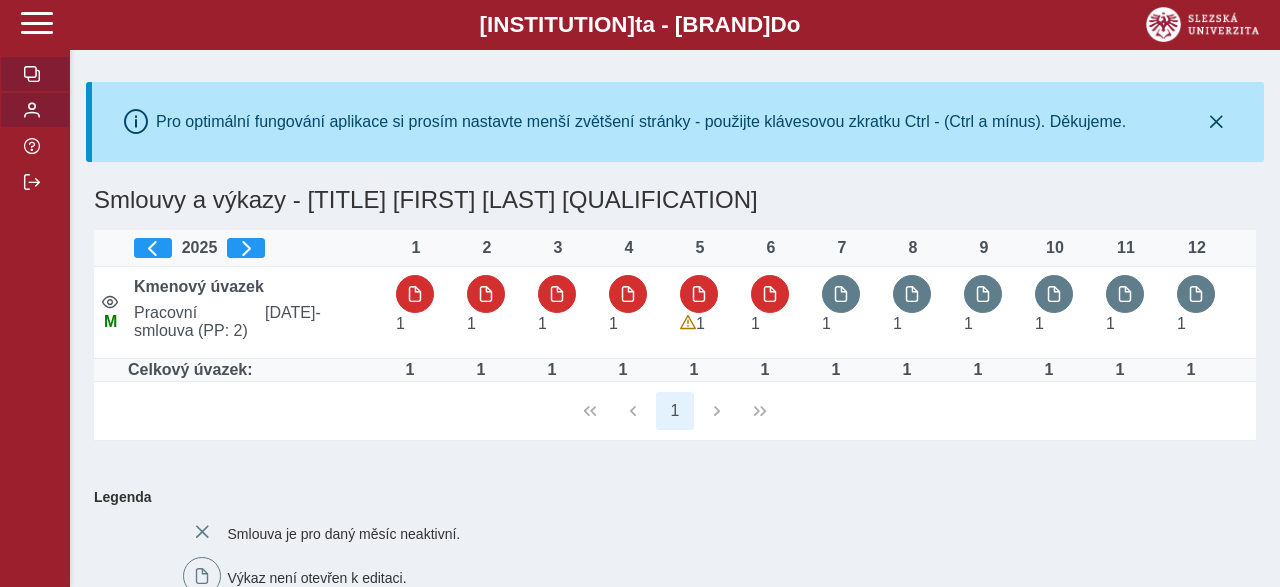 click at bounding box center (35, 110) 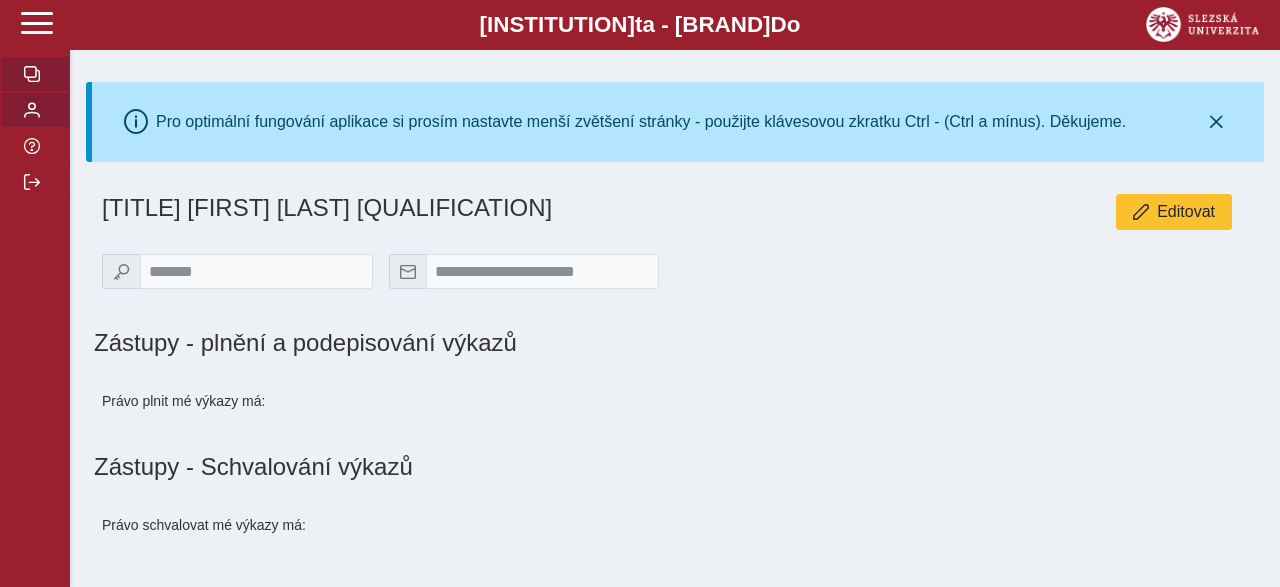 click at bounding box center [35, 74] 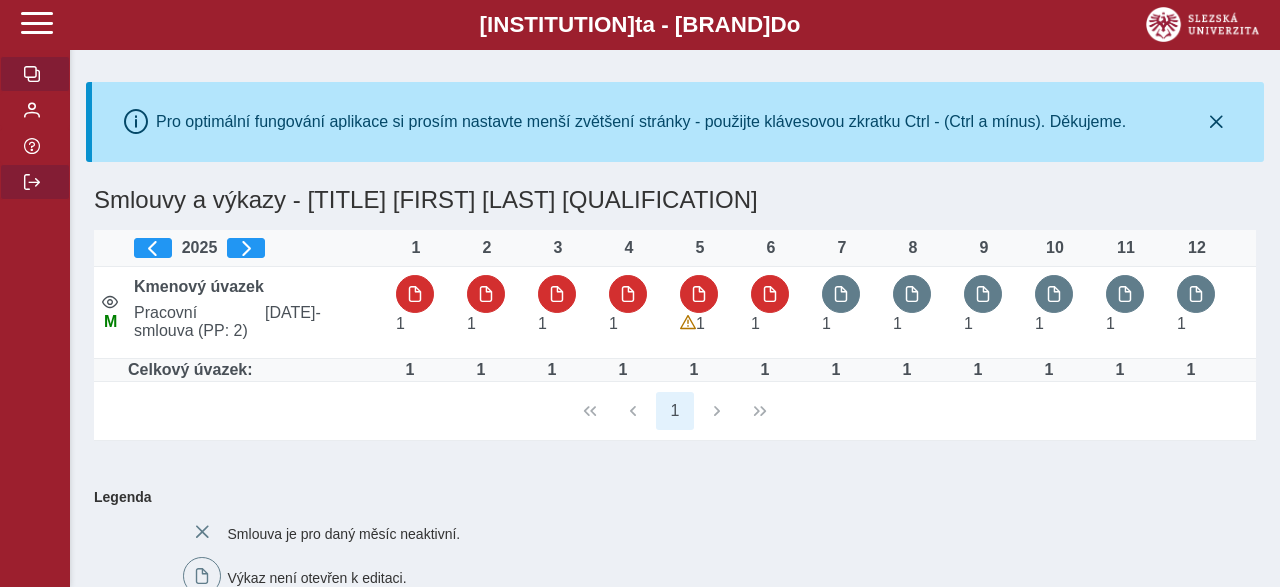 click at bounding box center (35, 182) 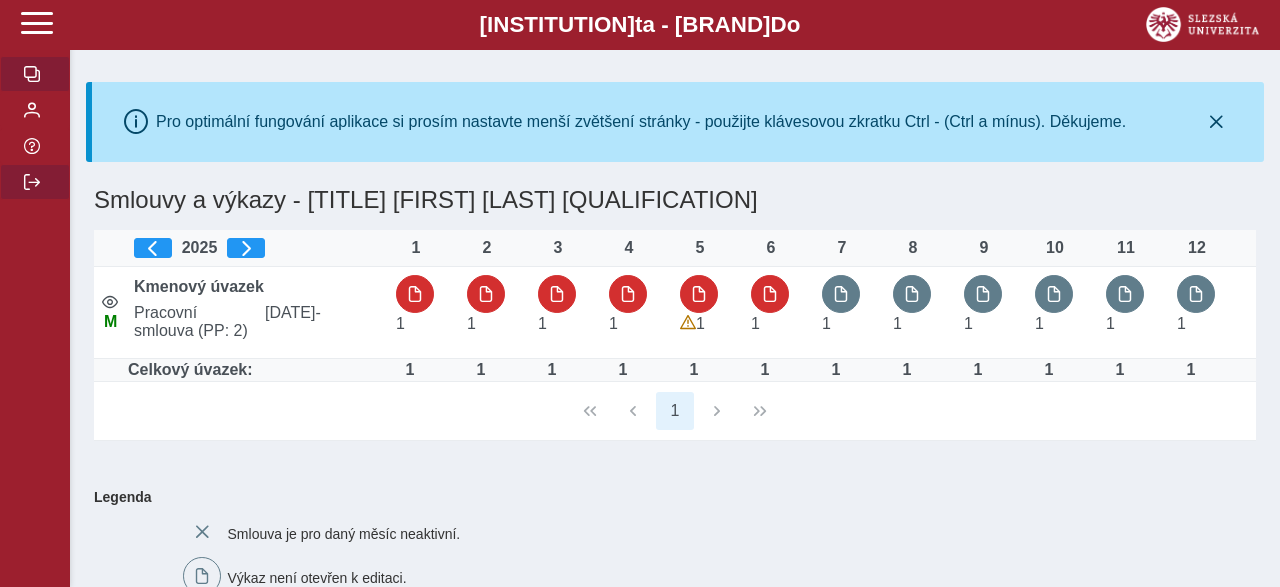 click at bounding box center (35, 182) 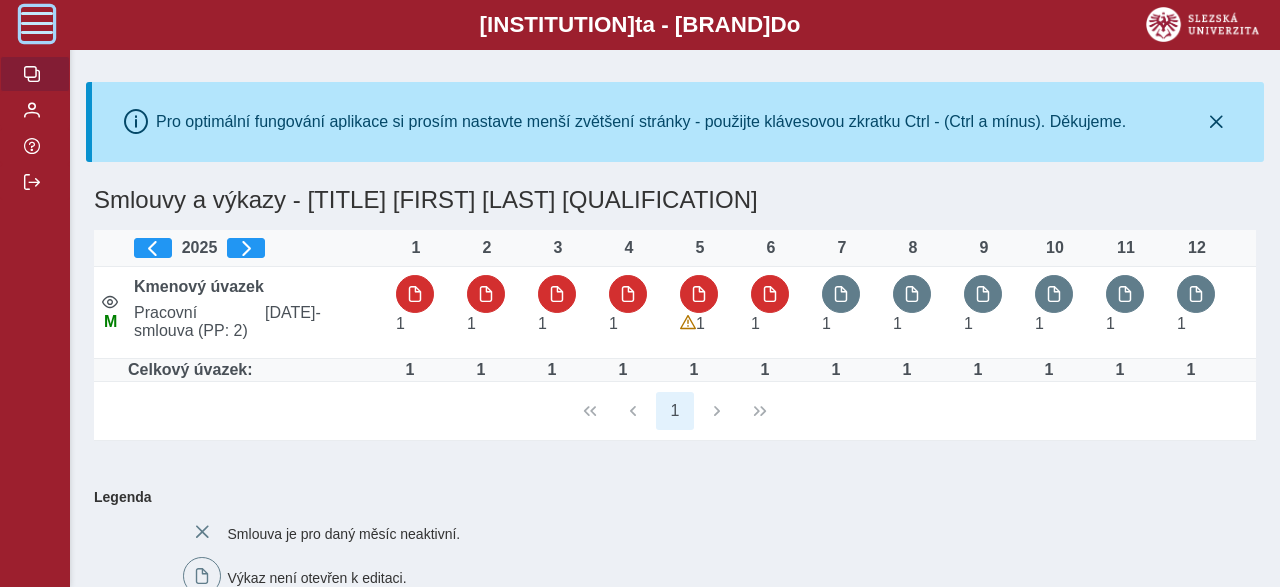 click at bounding box center [37, 23] 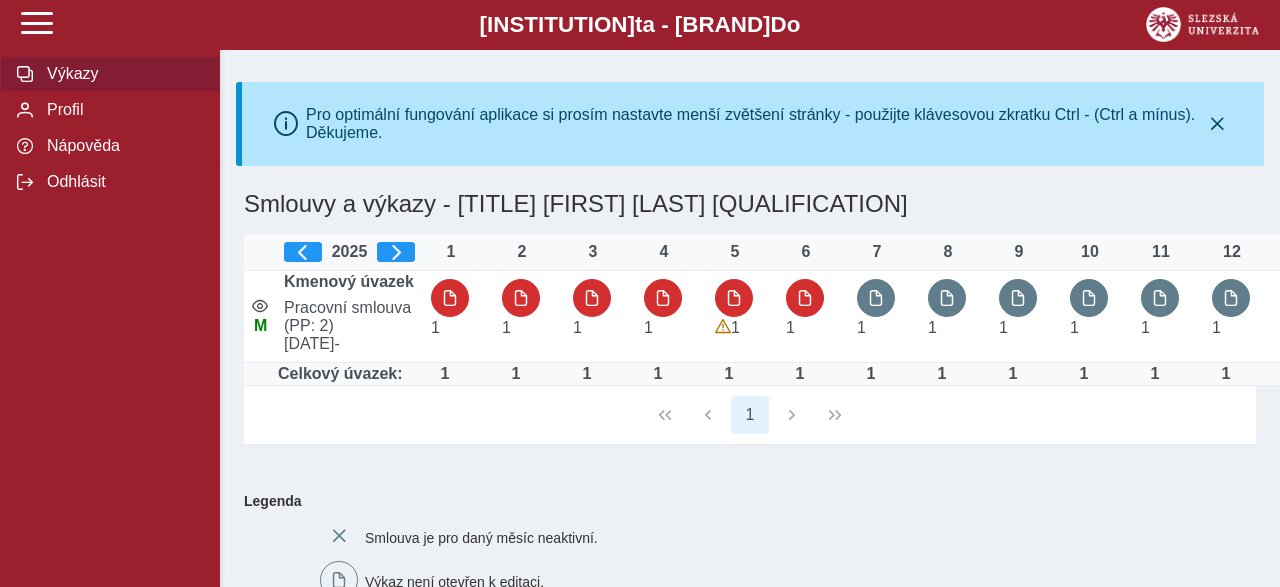 click on "Výkazy" at bounding box center [122, 74] 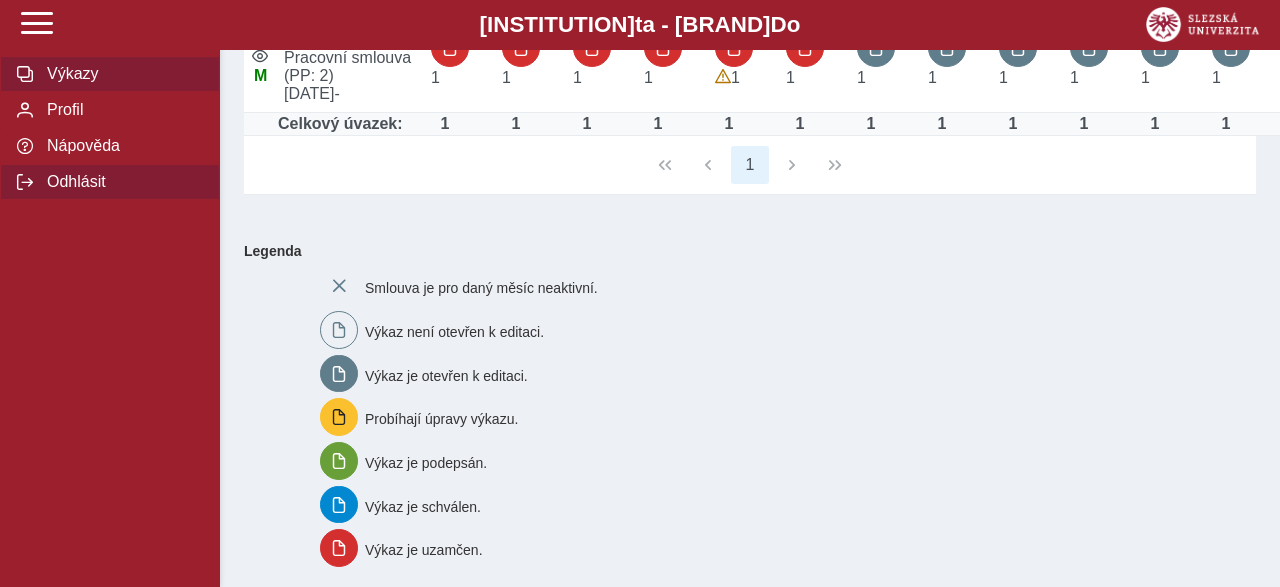 scroll, scrollTop: 249, scrollLeft: 0, axis: vertical 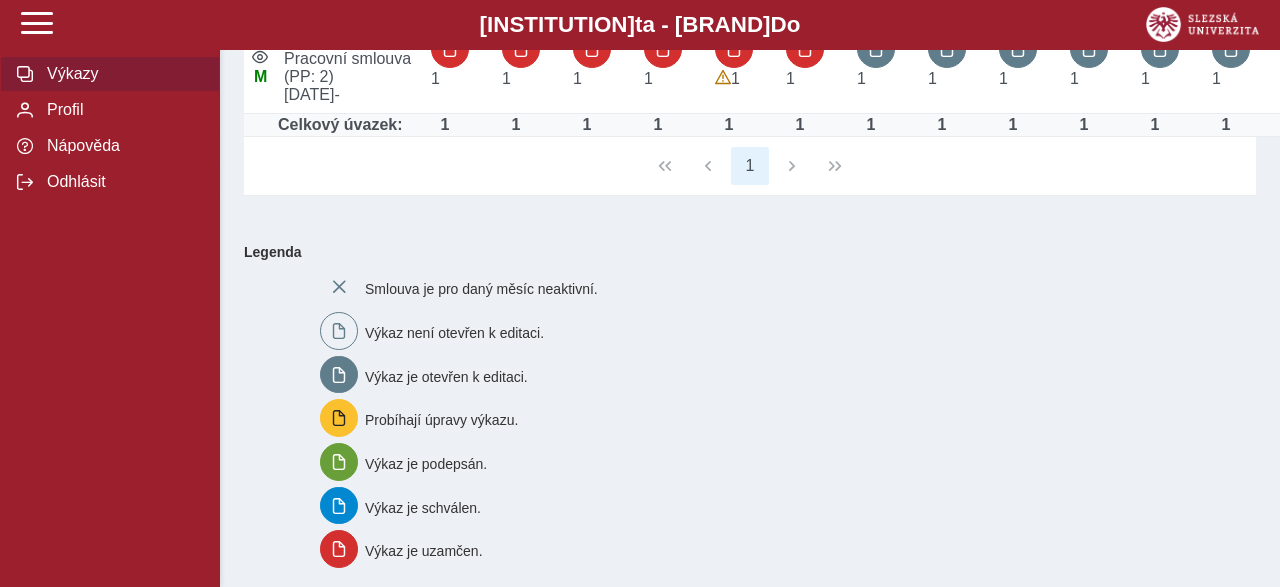 click on "Výkazy" at bounding box center (110, 74) 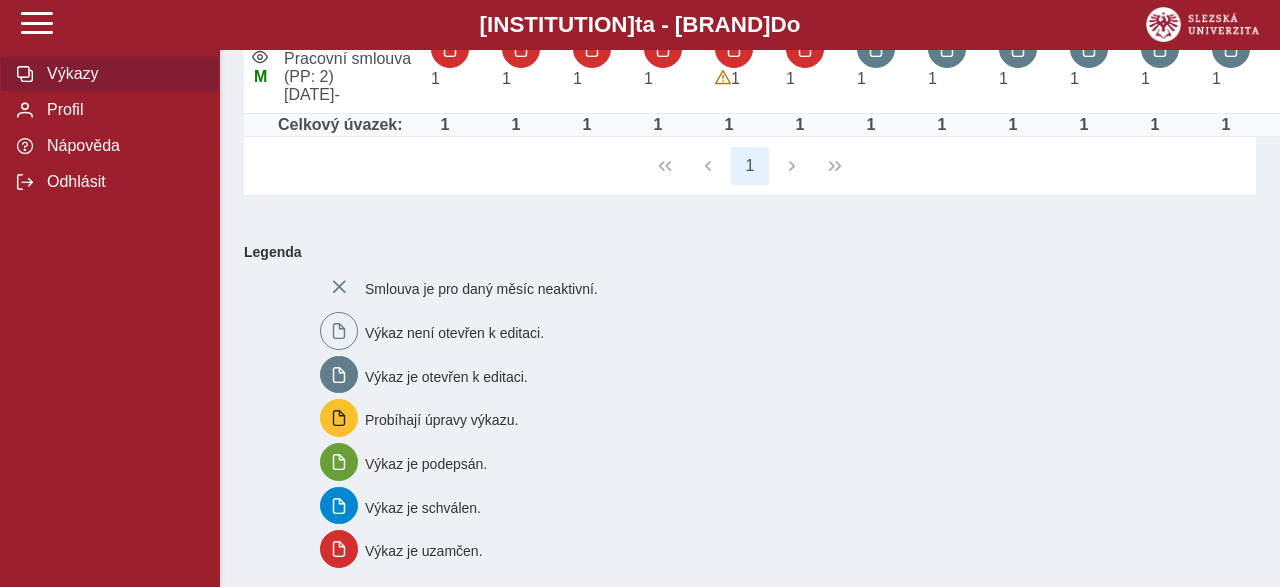 click on "Výkazy" at bounding box center [110, 74] 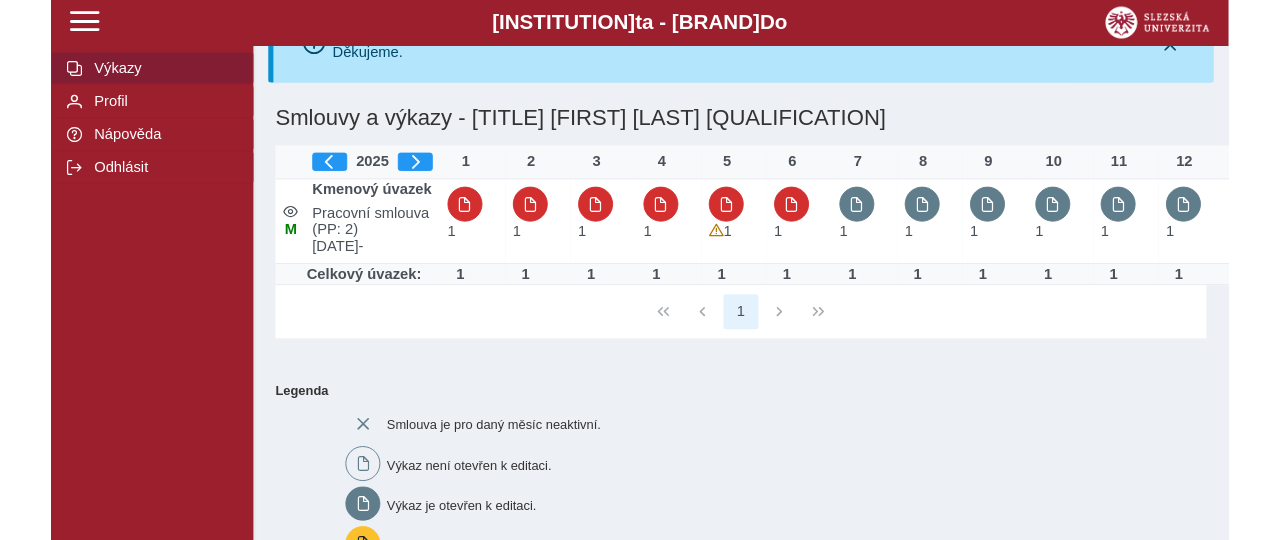 scroll, scrollTop: 0, scrollLeft: 0, axis: both 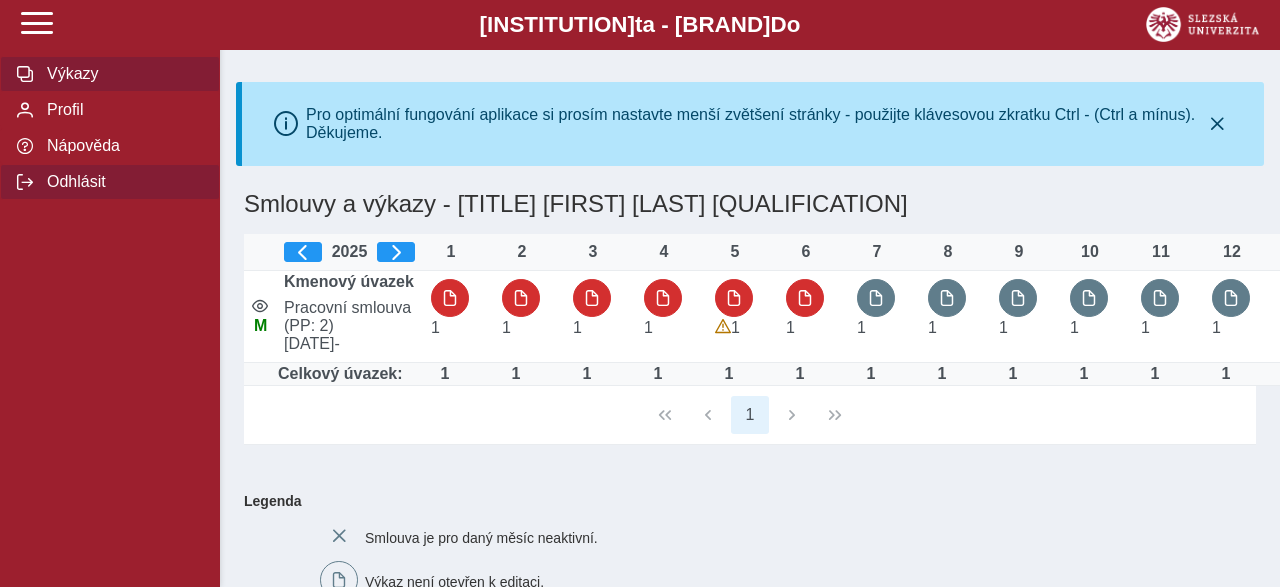 click on "Odhlásit" at bounding box center (122, 74) 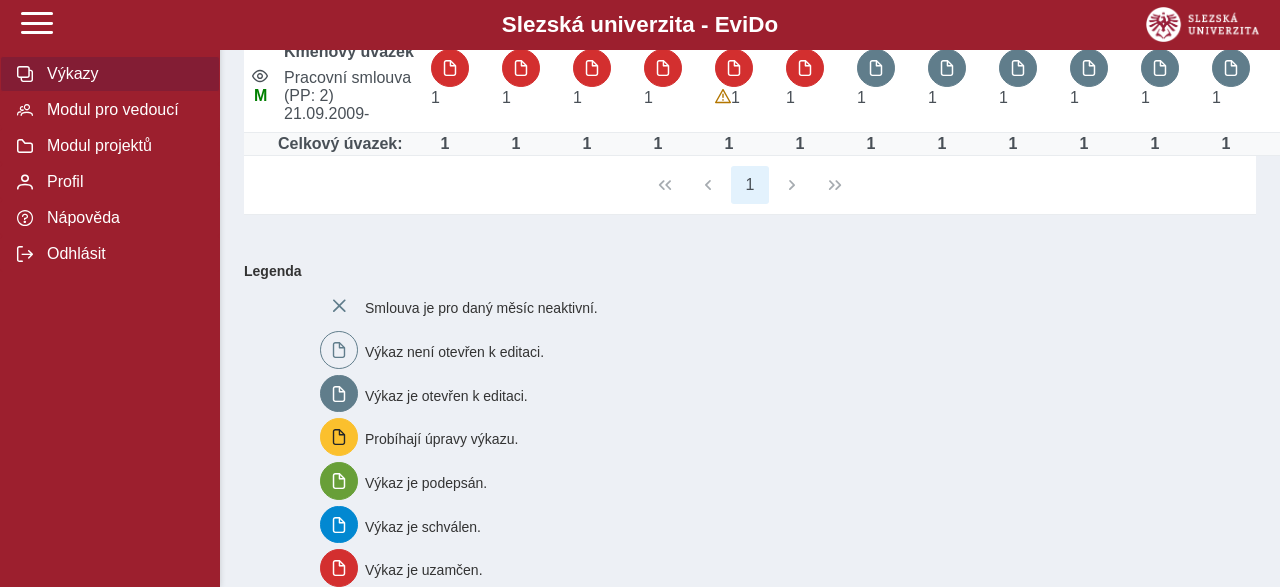 scroll, scrollTop: 221, scrollLeft: 0, axis: vertical 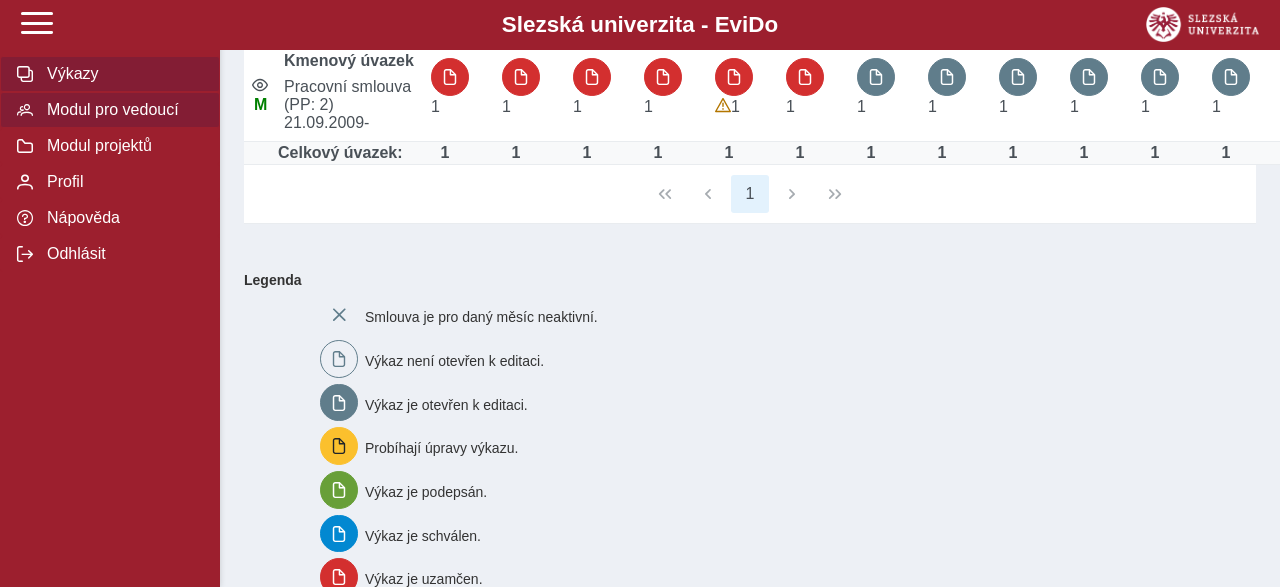 click on "Modul pro vedoucí" at bounding box center [122, 74] 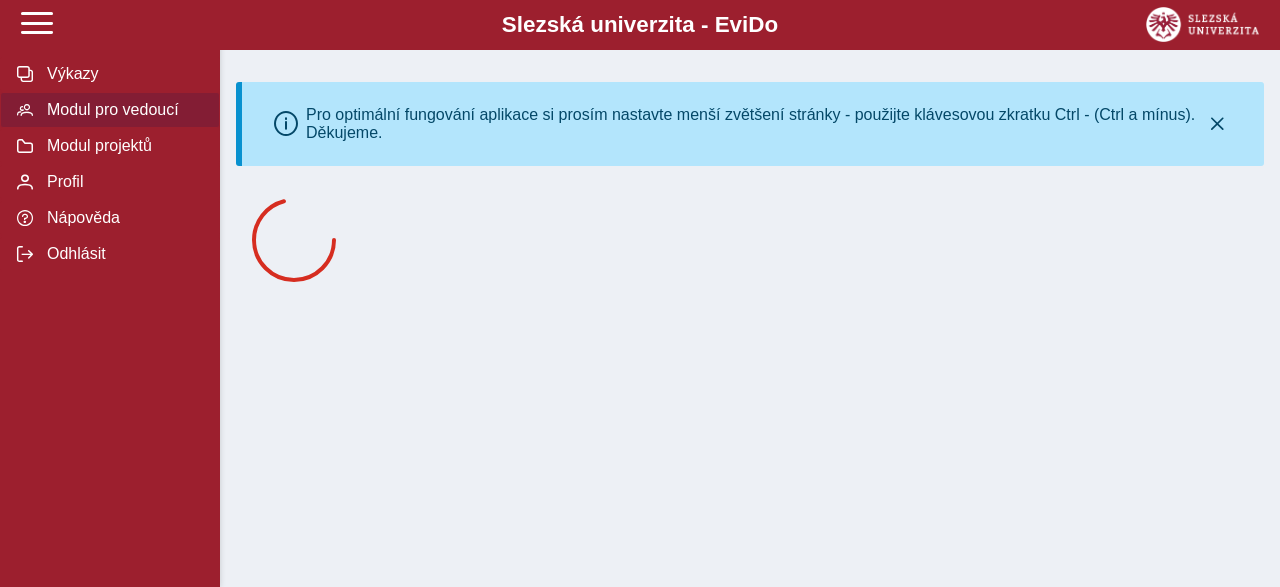 scroll, scrollTop: 0, scrollLeft: 0, axis: both 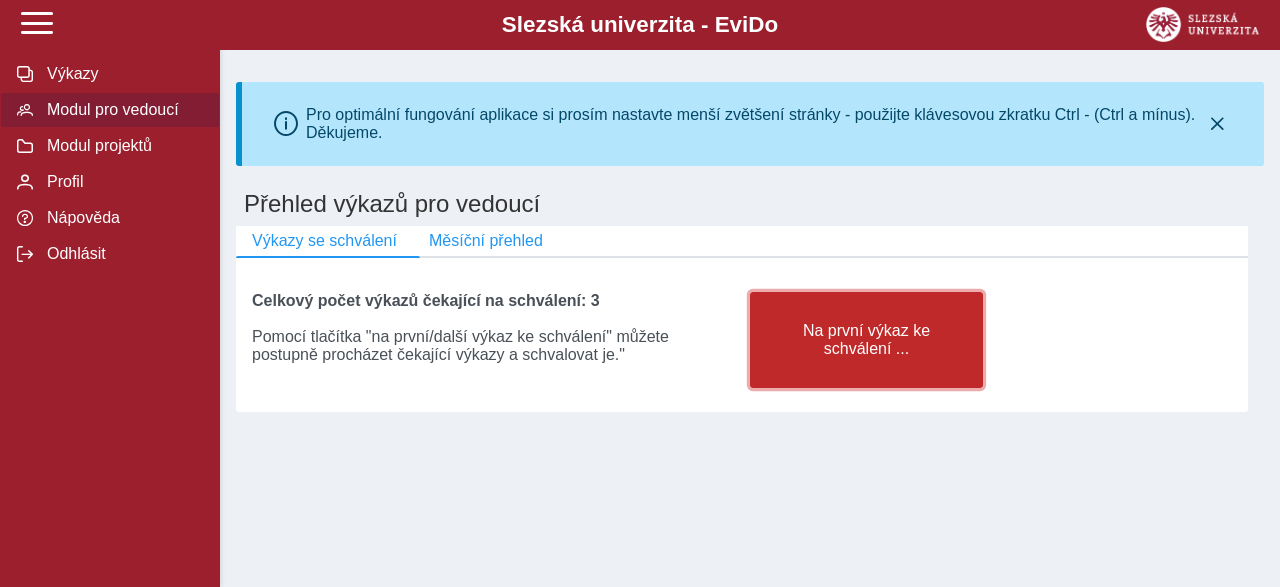 click on "Na první výkaz ke schválení ..." at bounding box center (866, 340) 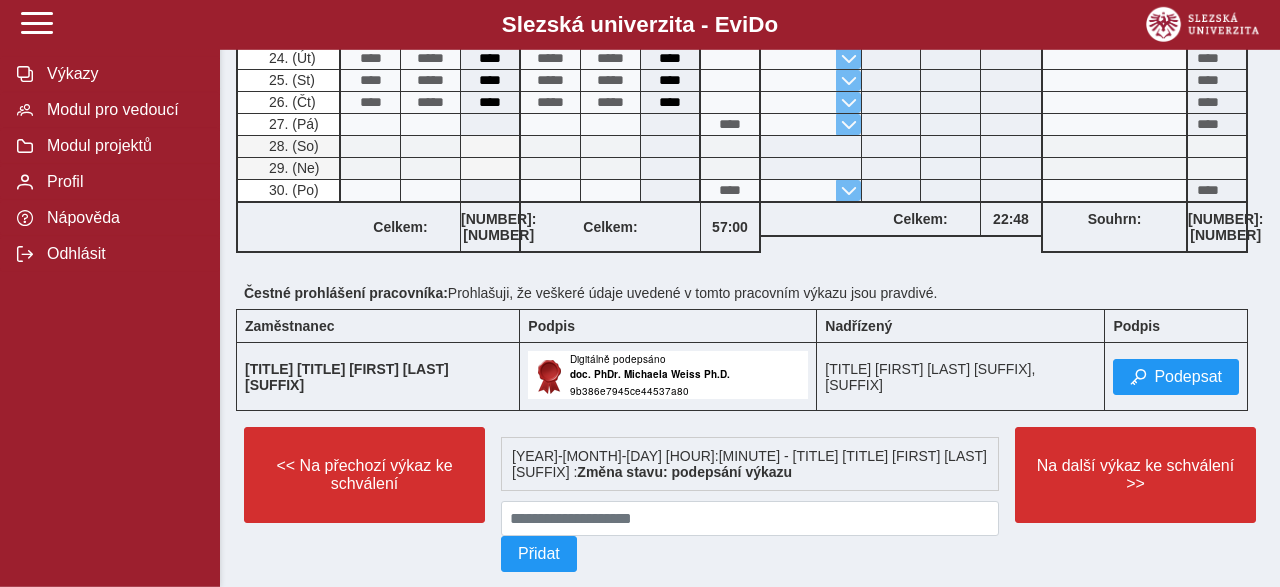 scroll, scrollTop: 1153, scrollLeft: 0, axis: vertical 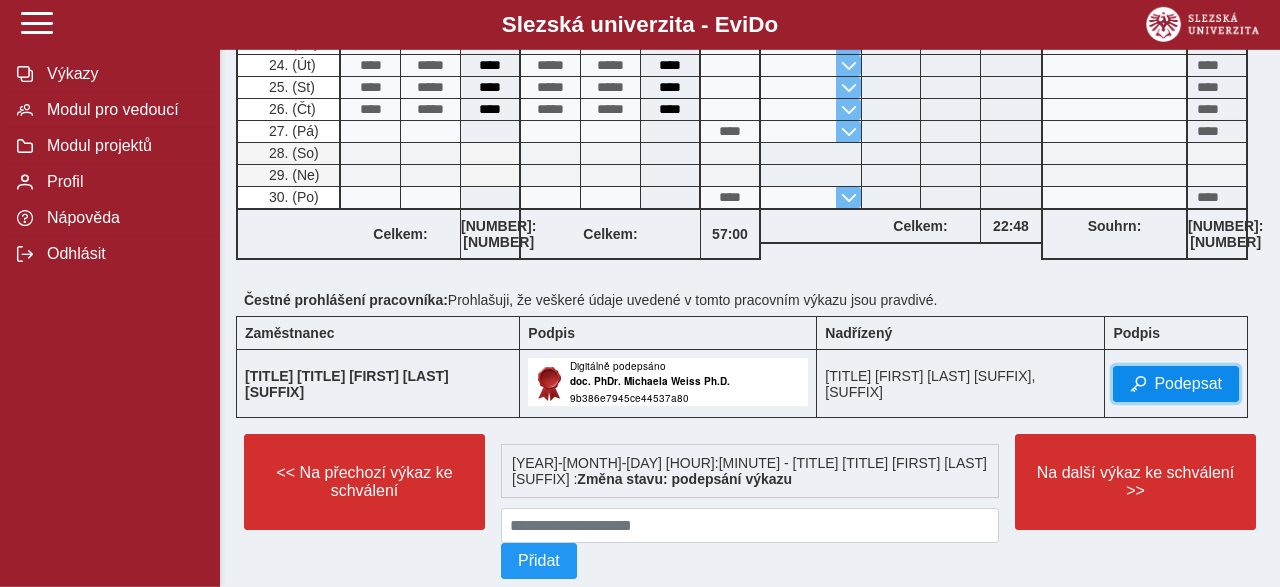 click on "Podepsat" at bounding box center [1188, 384] 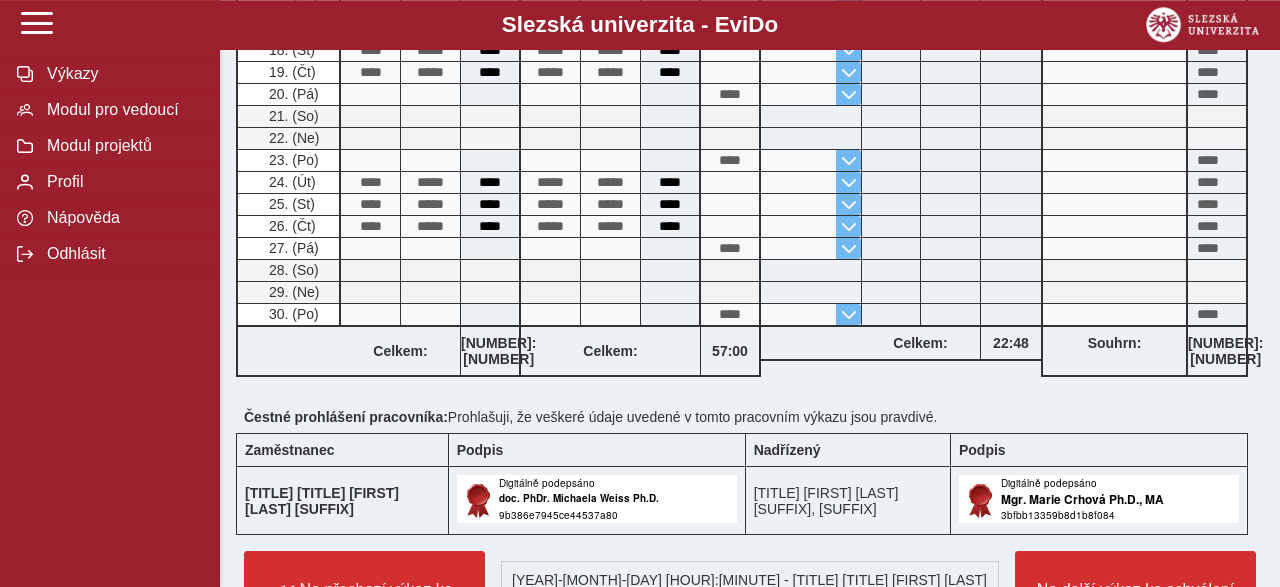 scroll, scrollTop: 1039, scrollLeft: 0, axis: vertical 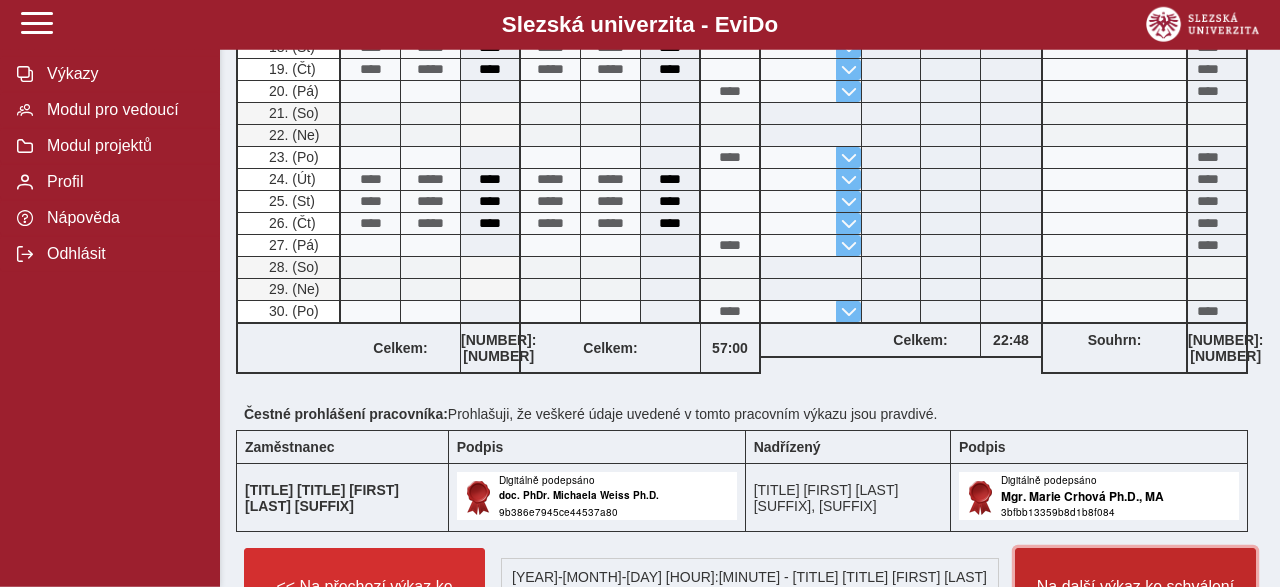 click on "Na další výkaz ke schválení  >>" at bounding box center [364, 596] 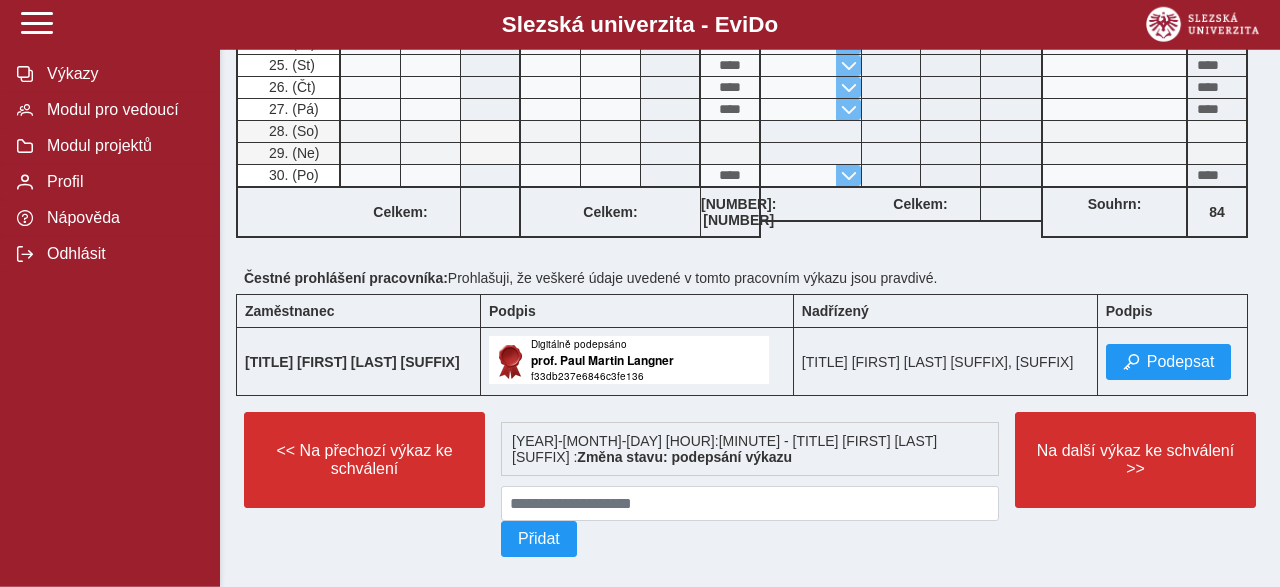 scroll, scrollTop: 938, scrollLeft: 0, axis: vertical 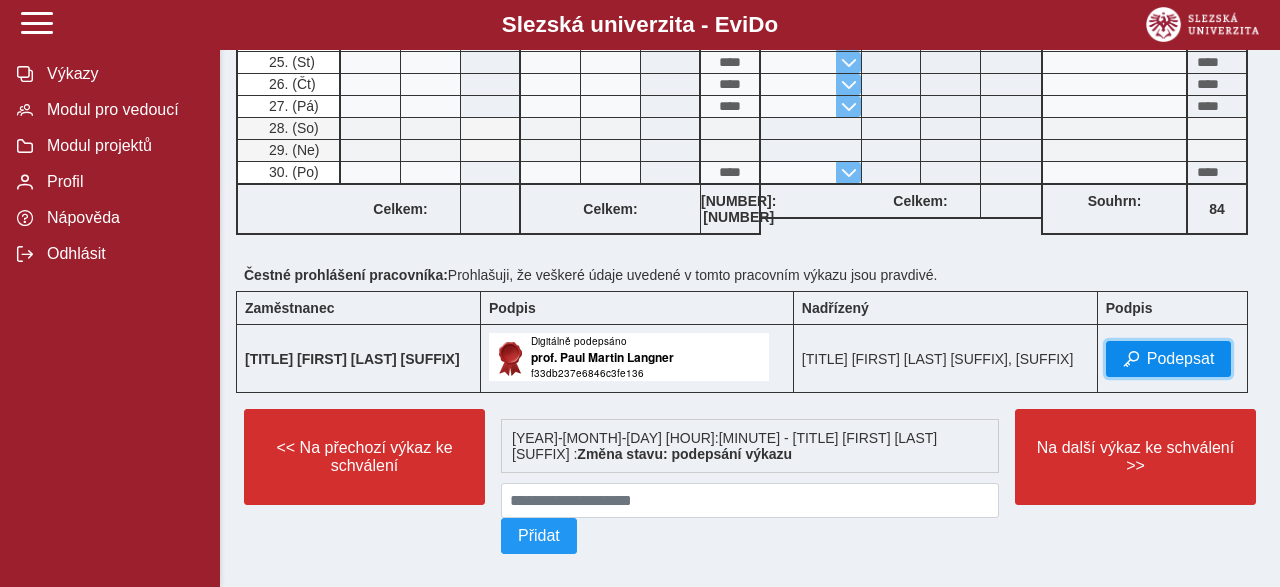 click on "Podepsat" at bounding box center (1181, 359) 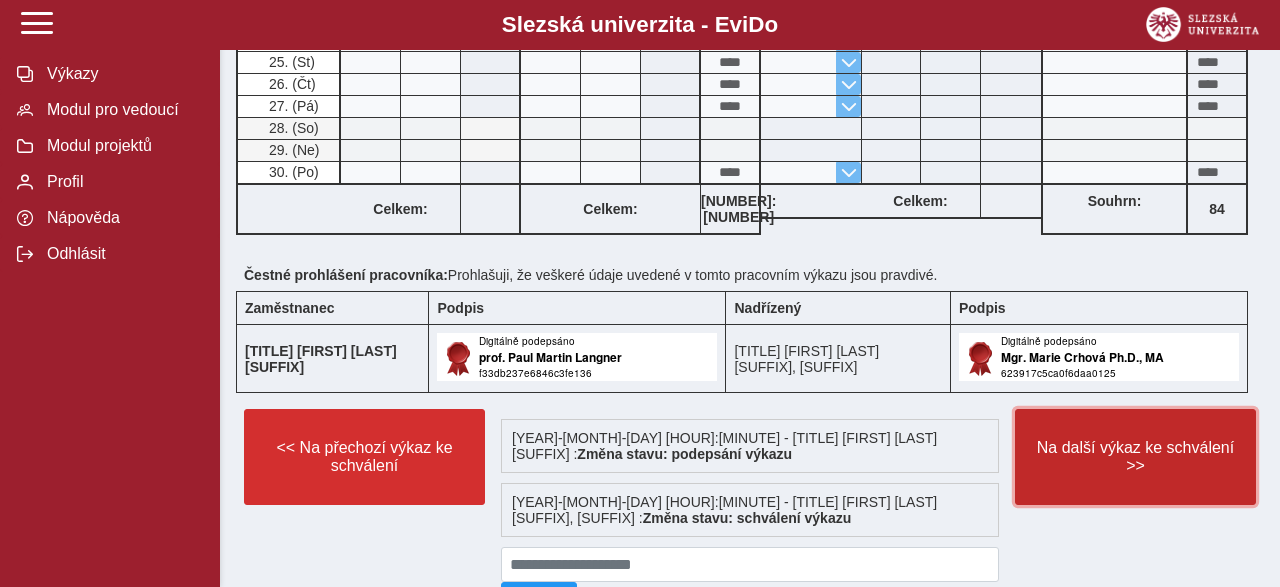 click on "Na další výkaz ke schválení  >>" at bounding box center (364, 457) 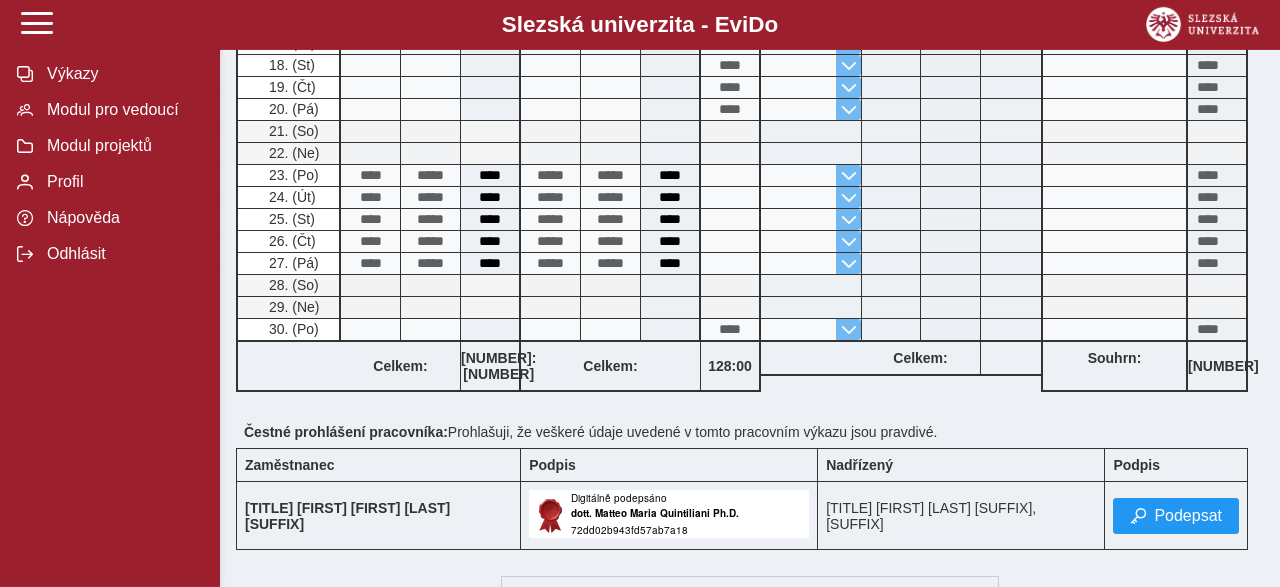 scroll, scrollTop: 800, scrollLeft: 0, axis: vertical 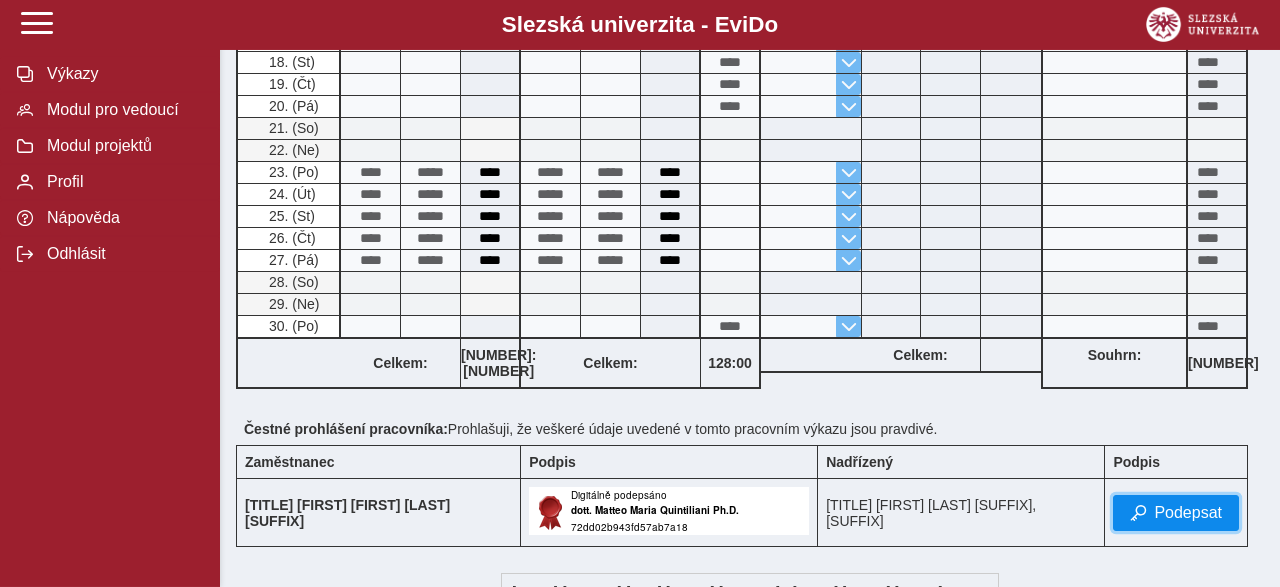 click on "Podepsat" at bounding box center [1176, 513] 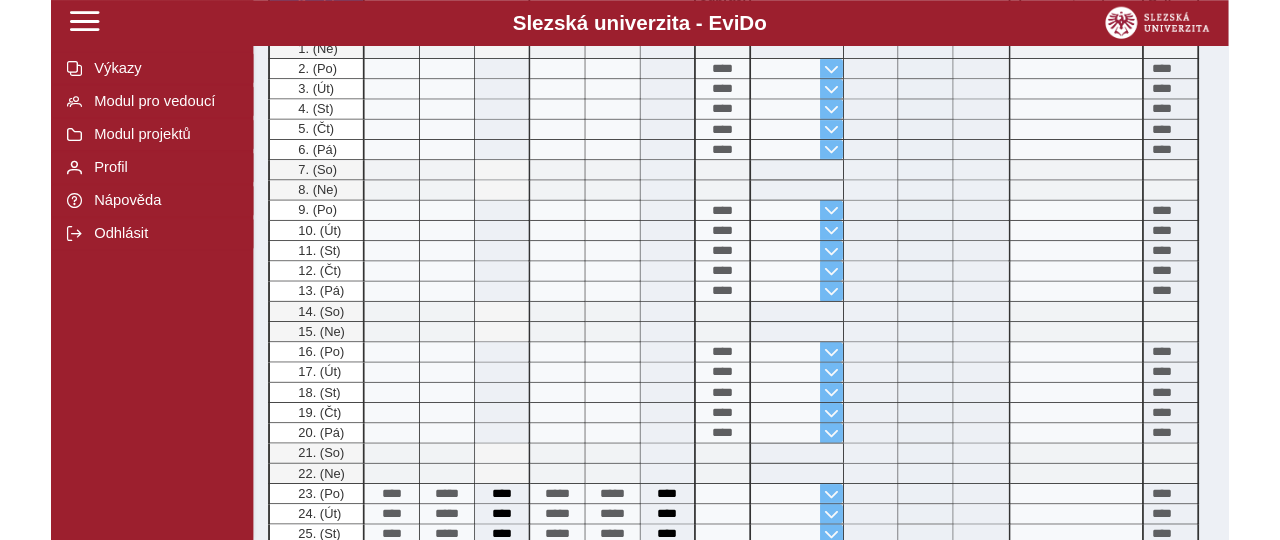 scroll, scrollTop: 435, scrollLeft: 0, axis: vertical 